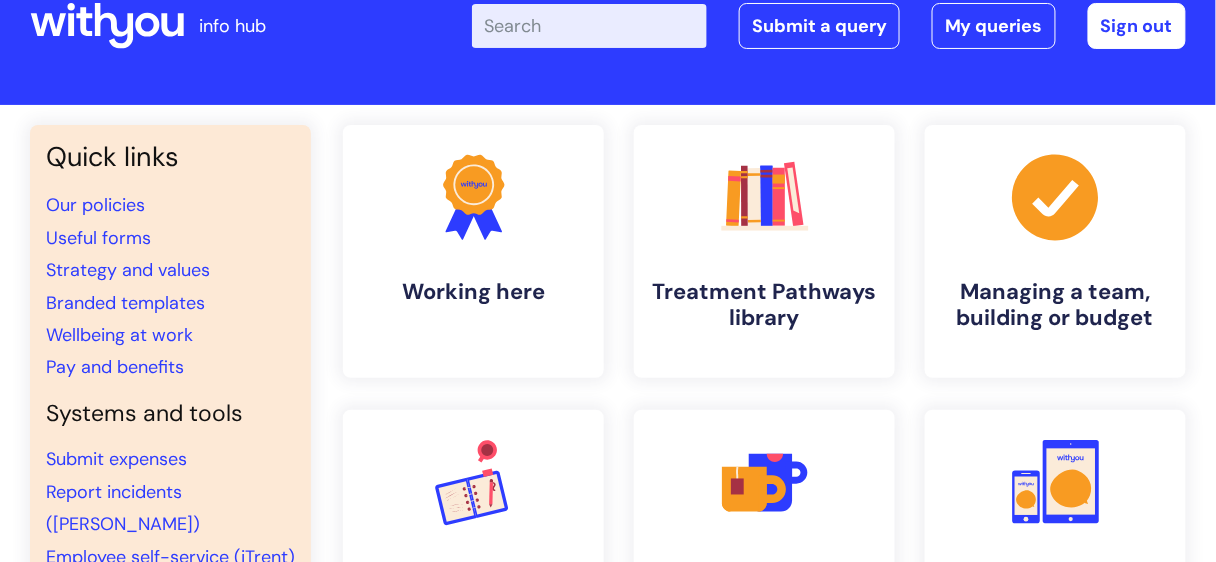 scroll, scrollTop: 53, scrollLeft: 0, axis: vertical 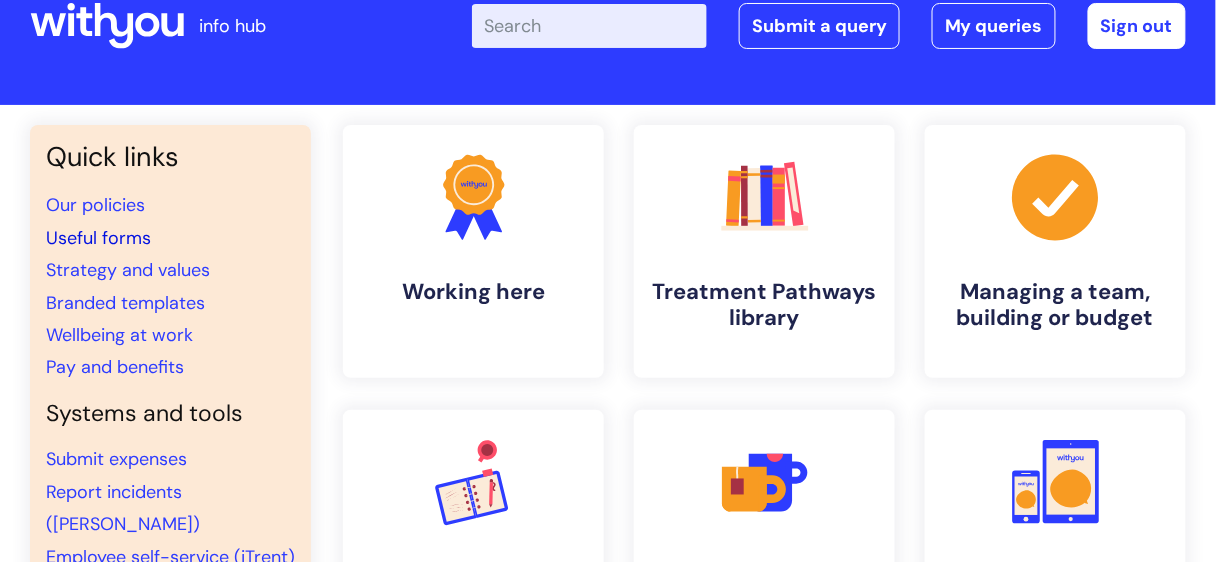click on "Useful forms" at bounding box center [98, 238] 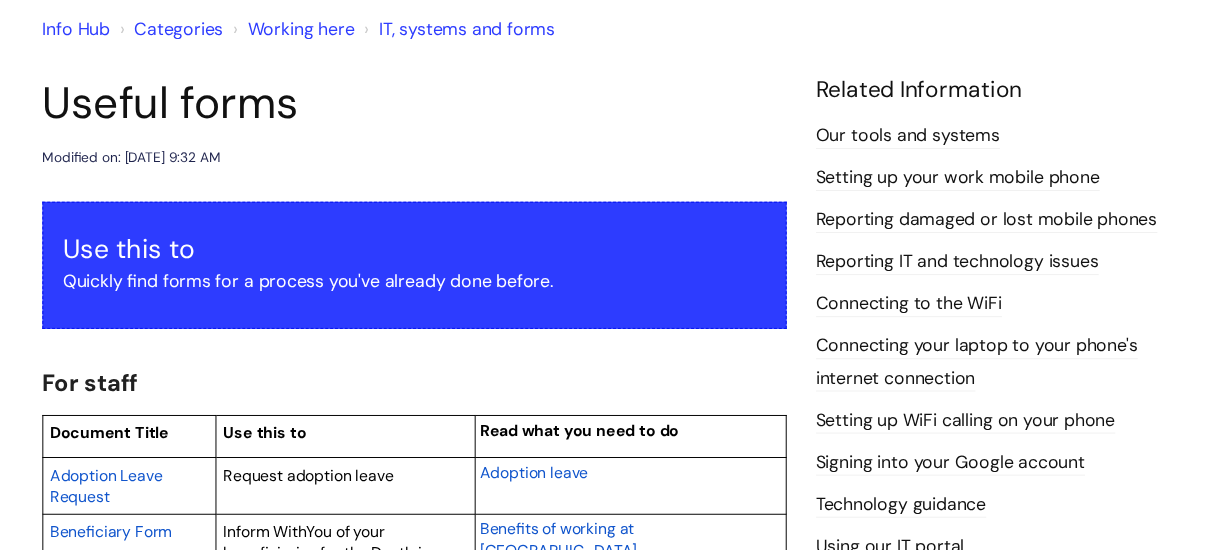 scroll, scrollTop: 0, scrollLeft: 0, axis: both 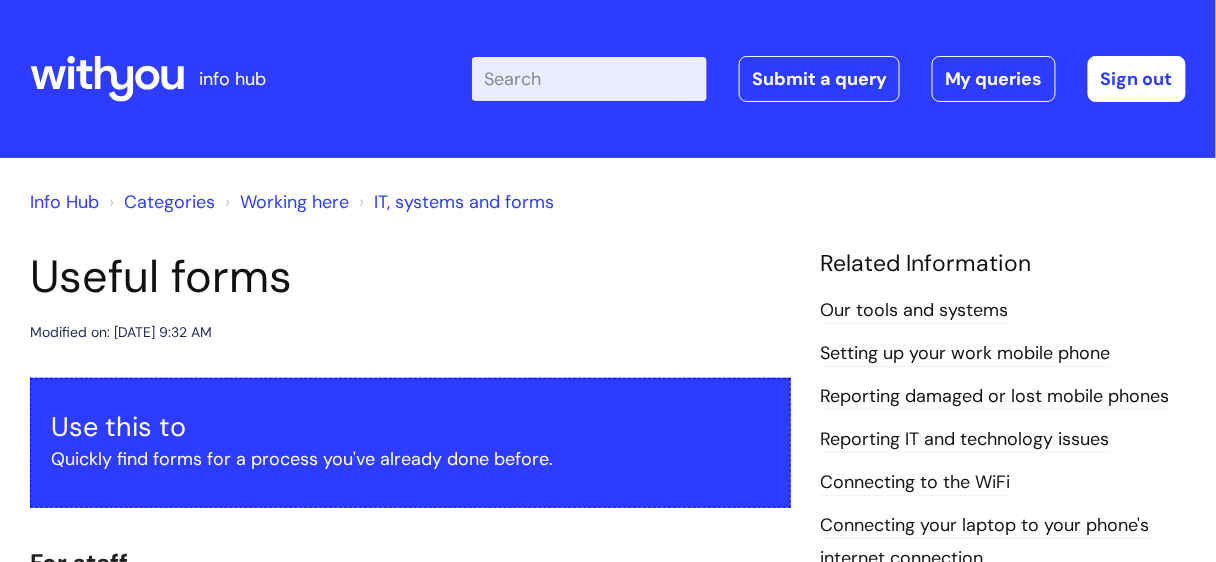 click on "Enter your search term here..." at bounding box center (589, 79) 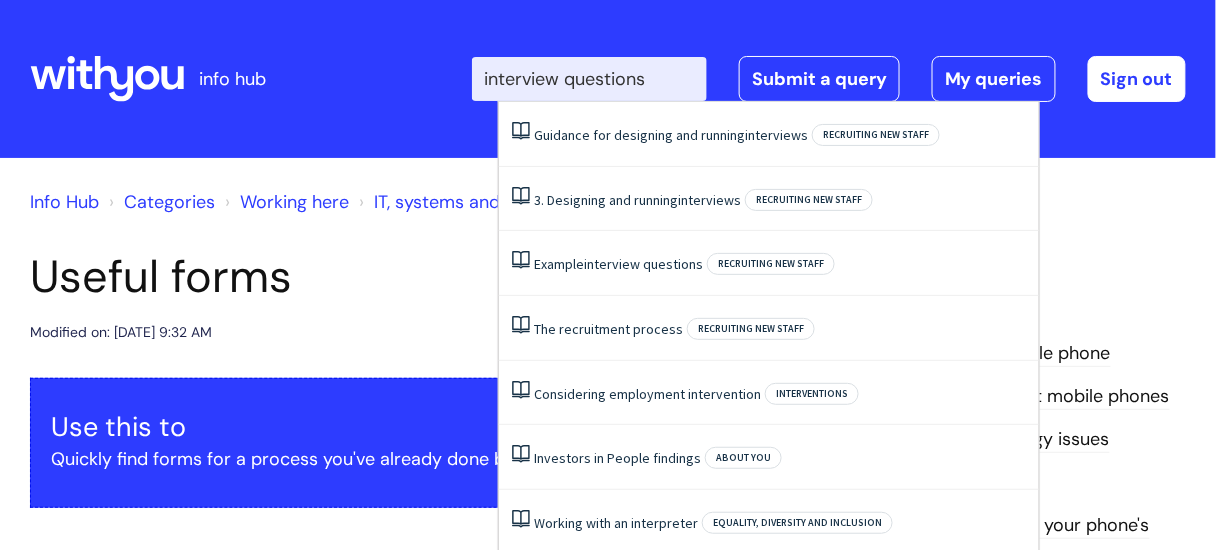 type on "interview questions" 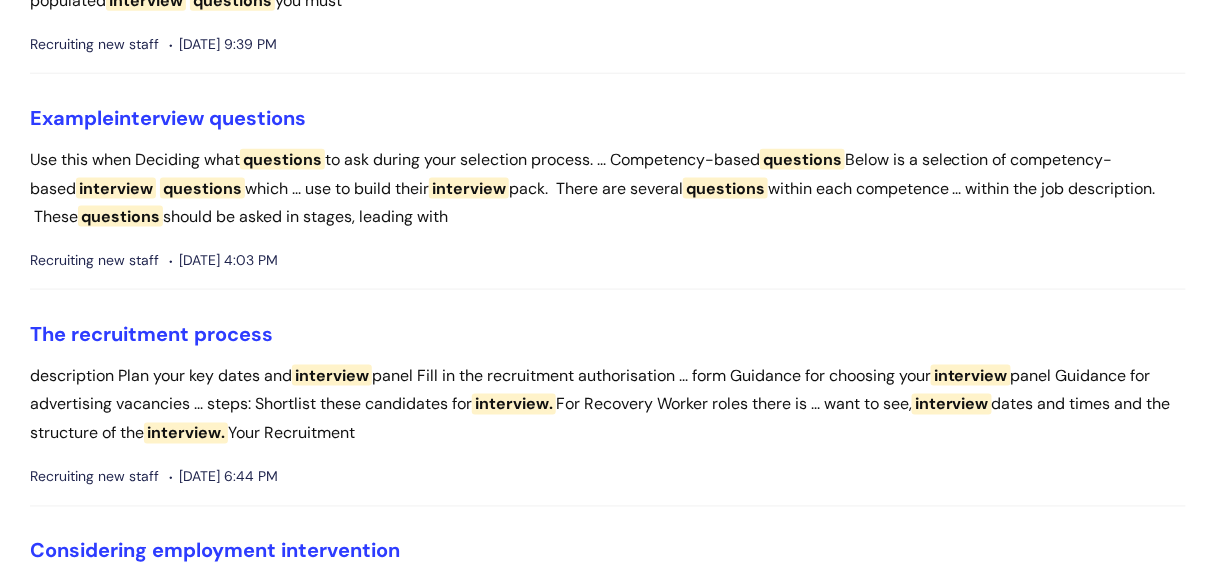 scroll, scrollTop: 549, scrollLeft: 0, axis: vertical 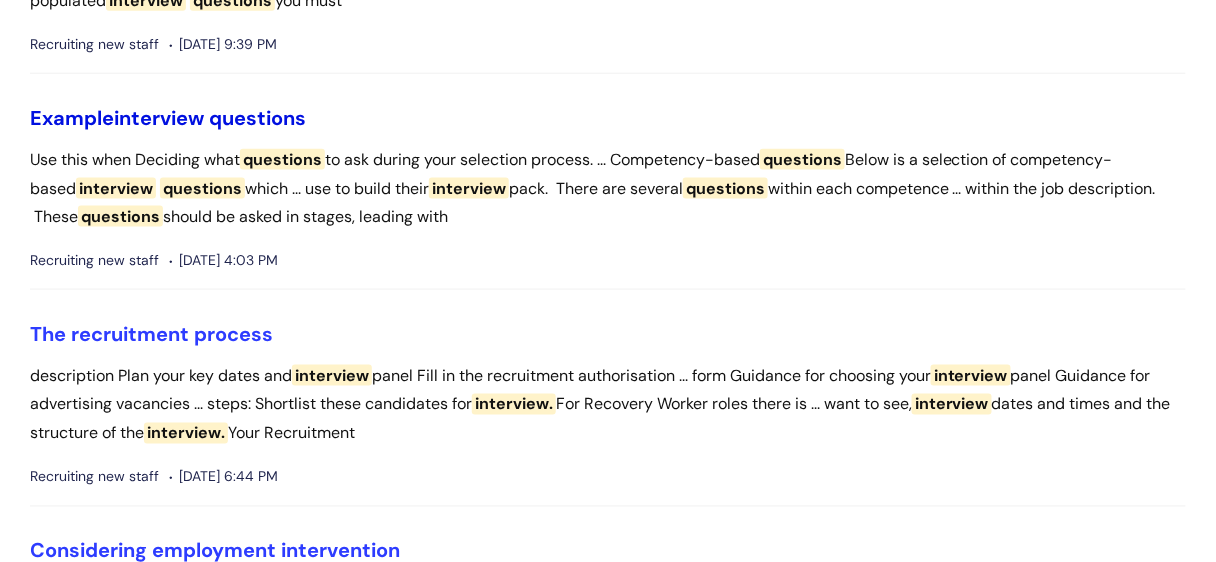 click on "interview" at bounding box center (159, 118) 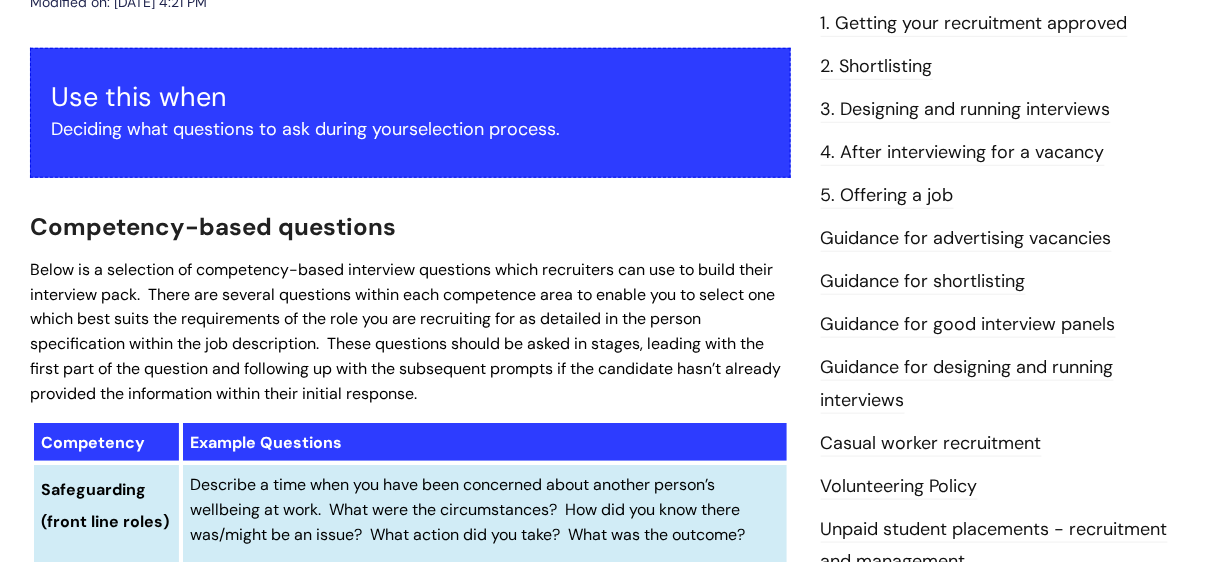 scroll, scrollTop: 659, scrollLeft: 0, axis: vertical 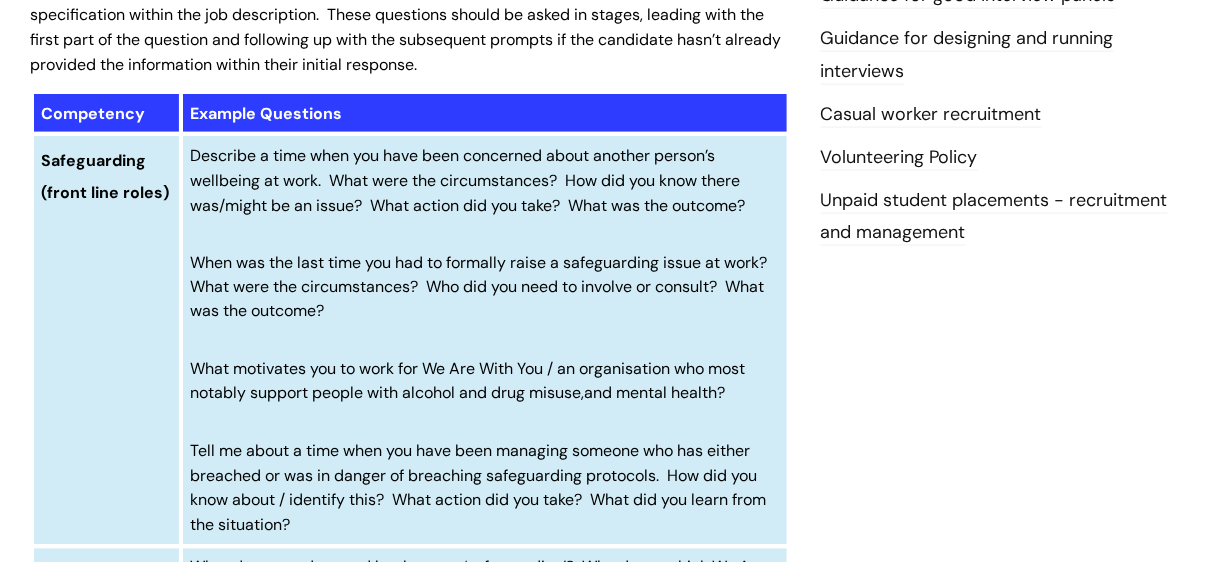 click on "Describe a time when you have been concerned about another person’s wellbeing at work.  What were the circumstances?  How did you know there was/might be an issue?  What action did you take?  What was the outcome? When was the last time you had to formally raise a safeguarding issue at work? What were the circumstances?  Who did you need to involve or consult?  What was the outcome? What motivates you to work for We Are With You / an organisation who most notably support people with alcohol and drug misuse,and mental health? Tell me about a time when you have been managing someone who has either breached or was in danger of breaching safeguarding protocols.  How did you know about / identify this?  What action did you take?  What did you learn from the situation?" at bounding box center (484, 340) 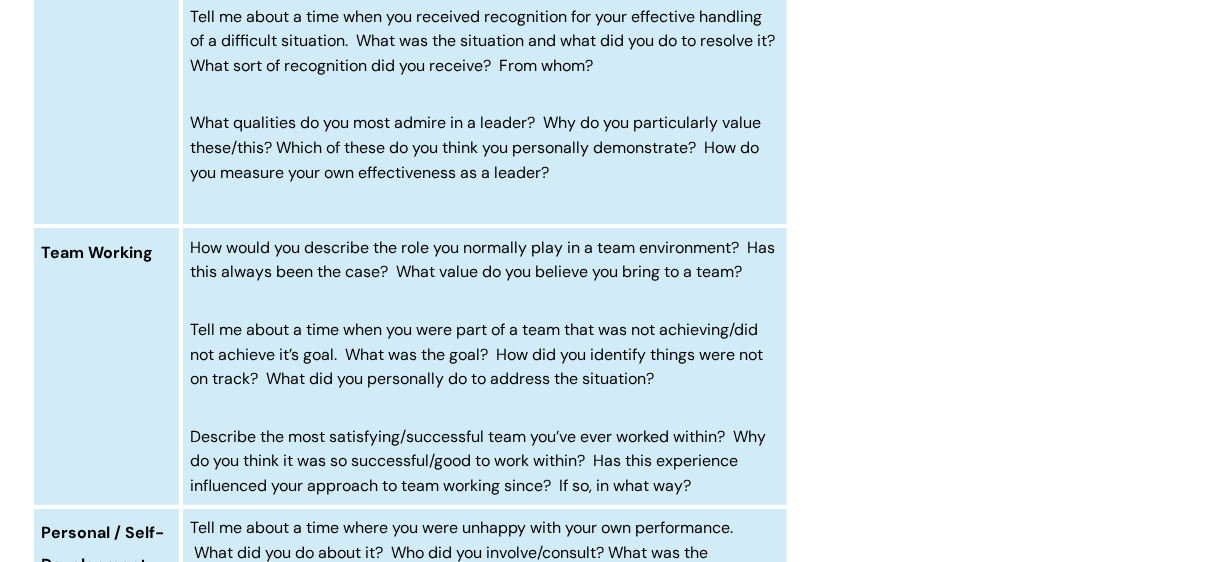 scroll, scrollTop: 1798, scrollLeft: 0, axis: vertical 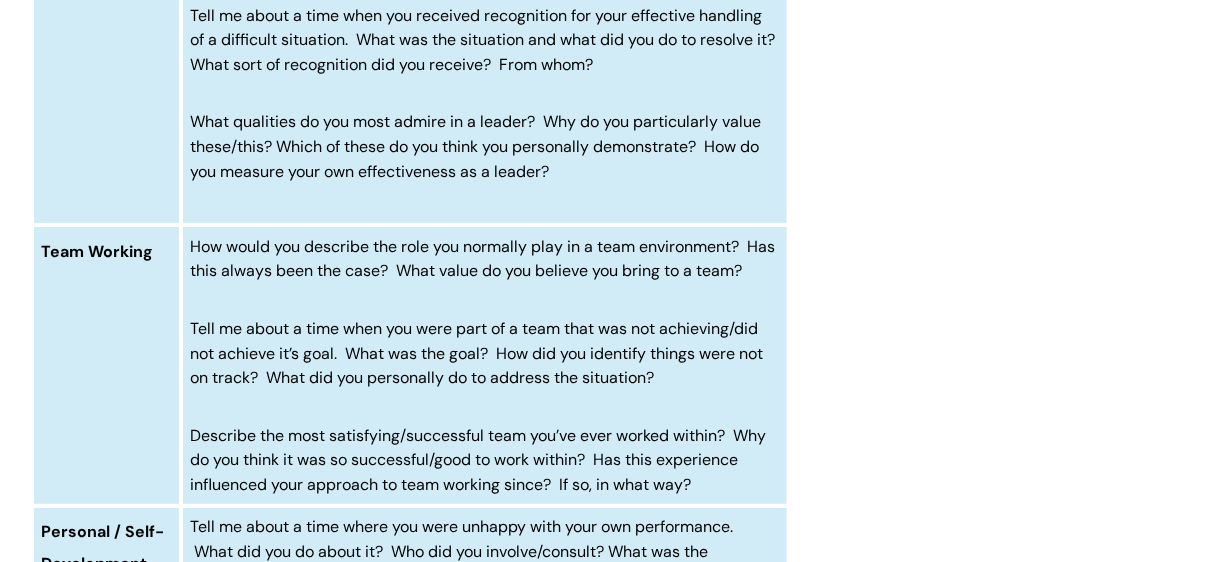 click on "Describe the most satisfying/successful team you’ve ever worked within?  Why do you think it was so successful/good to work within?  Has this experience influenced your approach to team working since?  If so, in what way?" at bounding box center (478, 460) 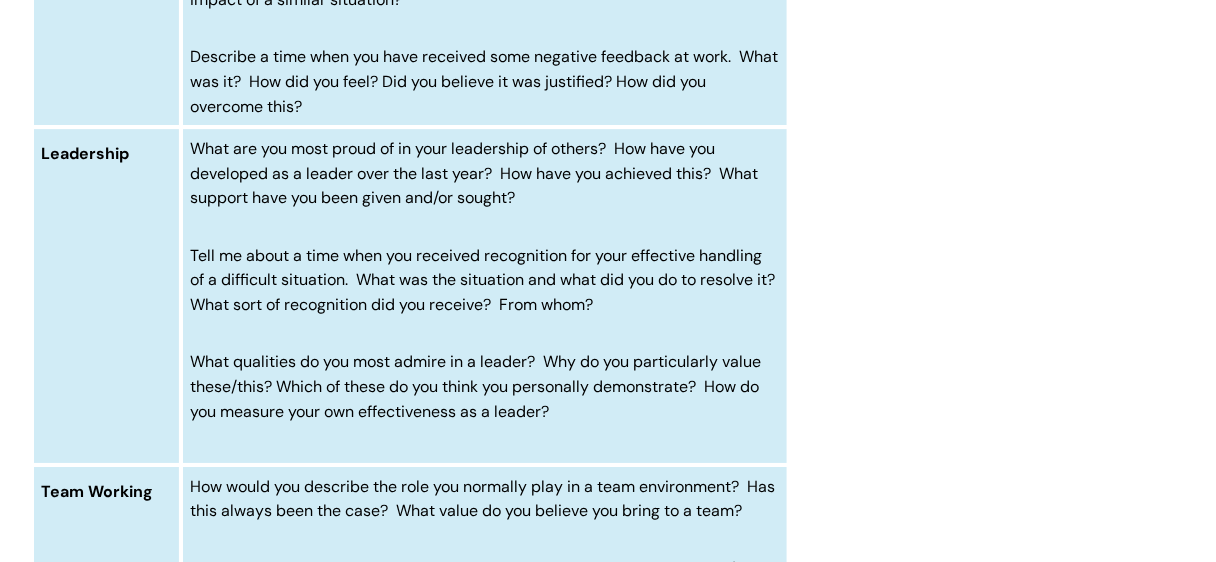 scroll, scrollTop: 1557, scrollLeft: 0, axis: vertical 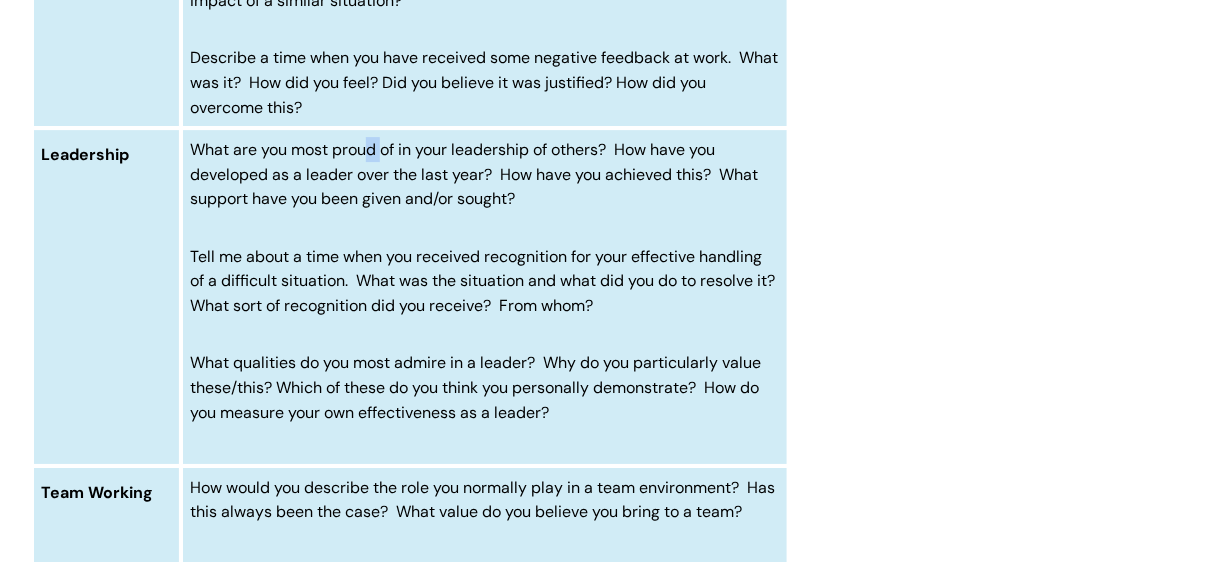 click on "What are you most proud of in your leadership of others?  How have you developed as a leader over the last year?  How have you achieved this?  What support have you been given and/or sought? Tell me about a time when you received recognition for your effective handling of a difficult situation.  What was the situation and what did you do to resolve it? What sort of recognition did you receive?  From whom? What qualities do you most admire in a leader?  Why do you particularly value these/this? Which of these do you think you personally demonstrate?  How do you measure your own effectiveness as a leader?" at bounding box center (484, 297) 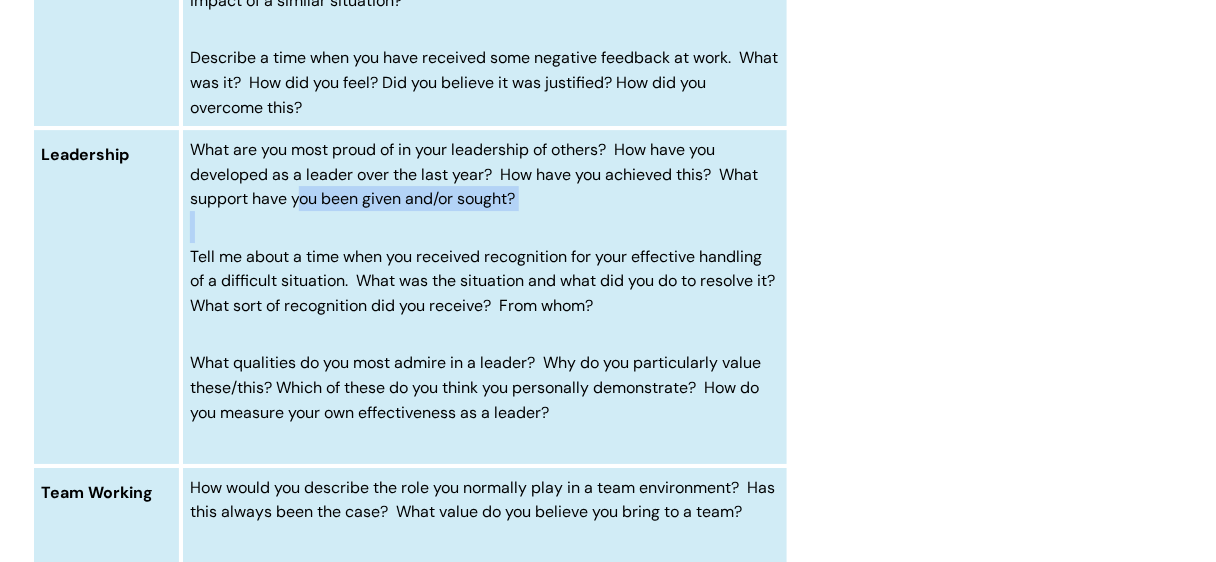 drag, startPoint x: 672, startPoint y: 317, endPoint x: 297, endPoint y: 189, distance: 396.24362 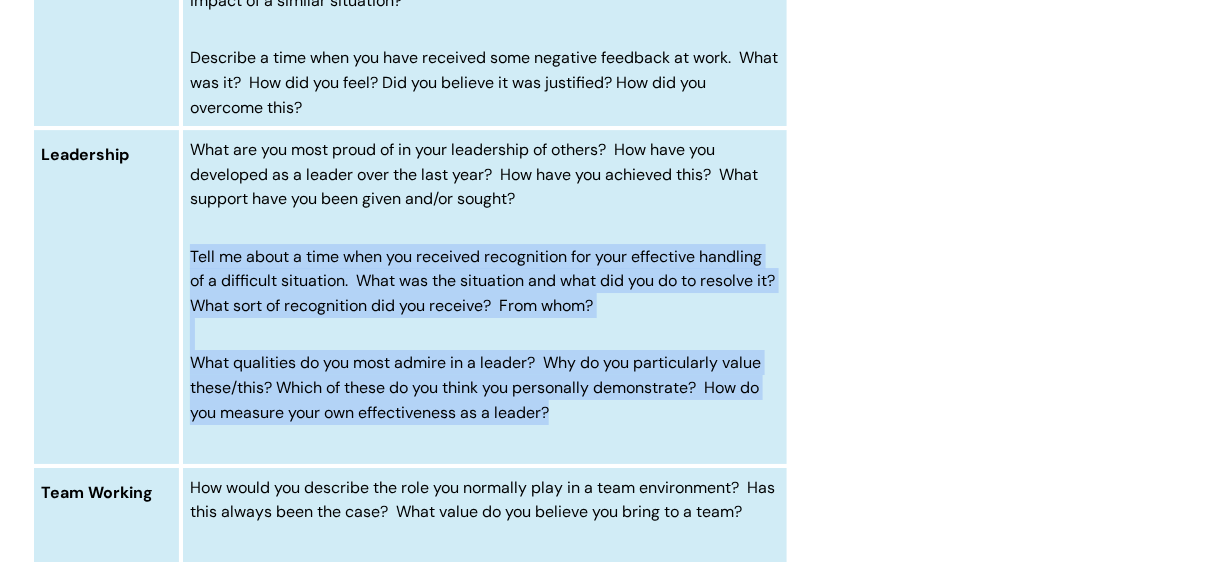 drag, startPoint x: 560, startPoint y: 411, endPoint x: 344, endPoint y: 321, distance: 234 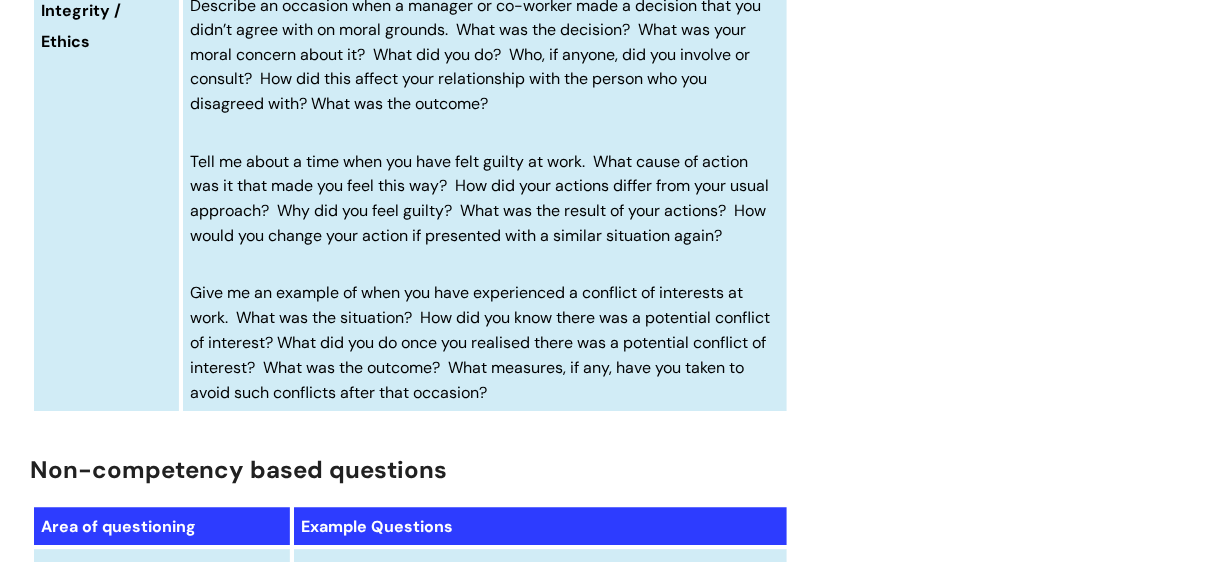 scroll, scrollTop: 6659, scrollLeft: 0, axis: vertical 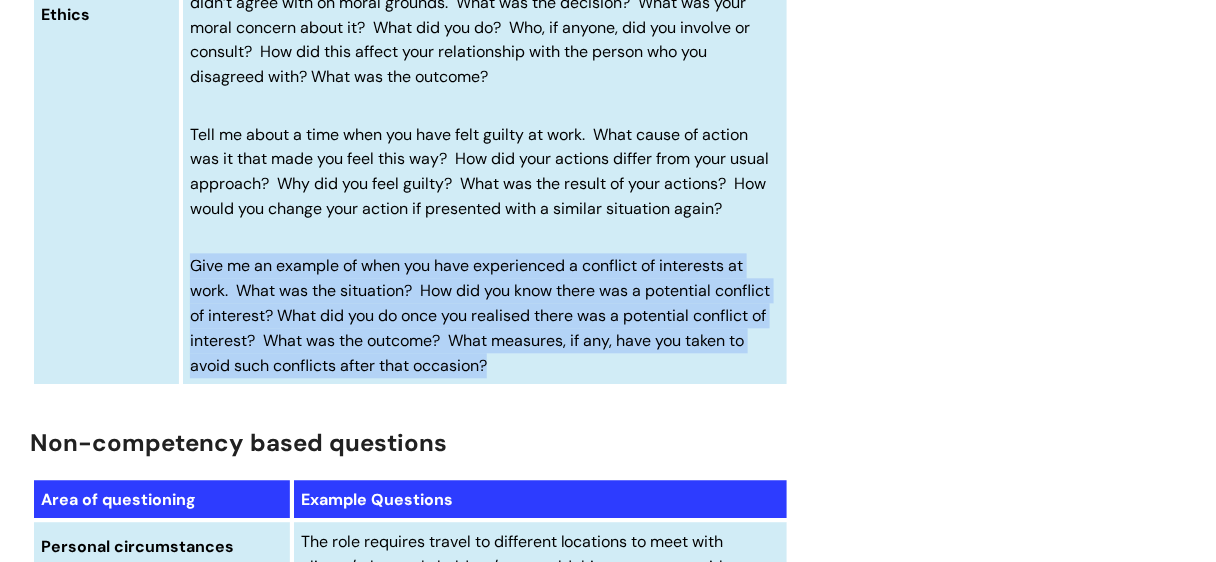 drag, startPoint x: 492, startPoint y: 439, endPoint x: 192, endPoint y: 342, distance: 315.29193 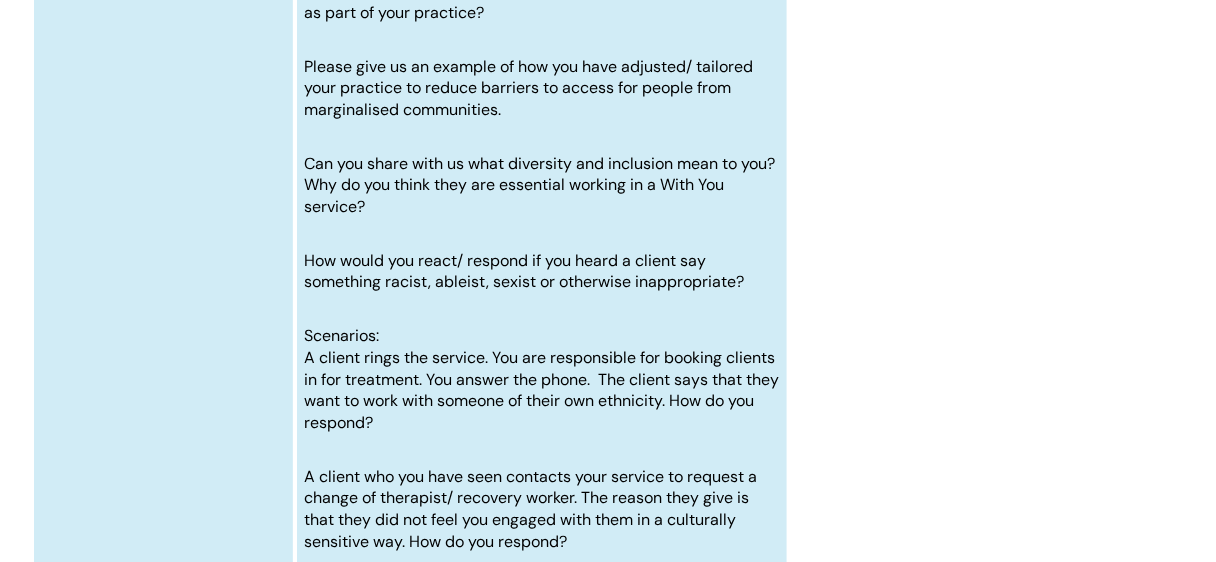 scroll, scrollTop: 9029, scrollLeft: 0, axis: vertical 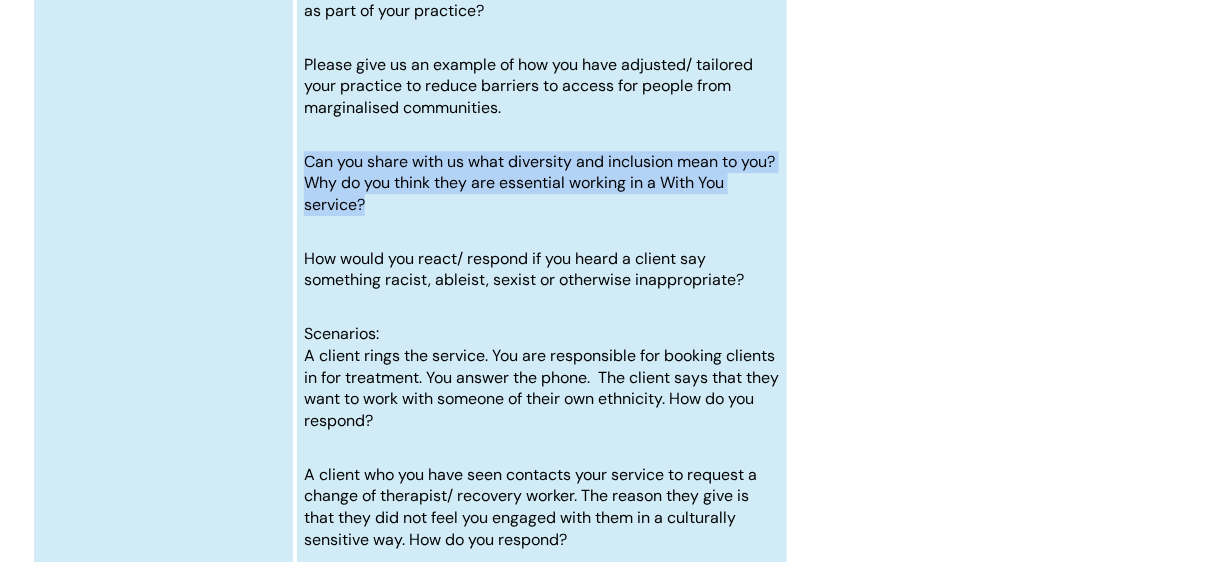 drag, startPoint x: 382, startPoint y: 305, endPoint x: 309, endPoint y: 257, distance: 87.36704 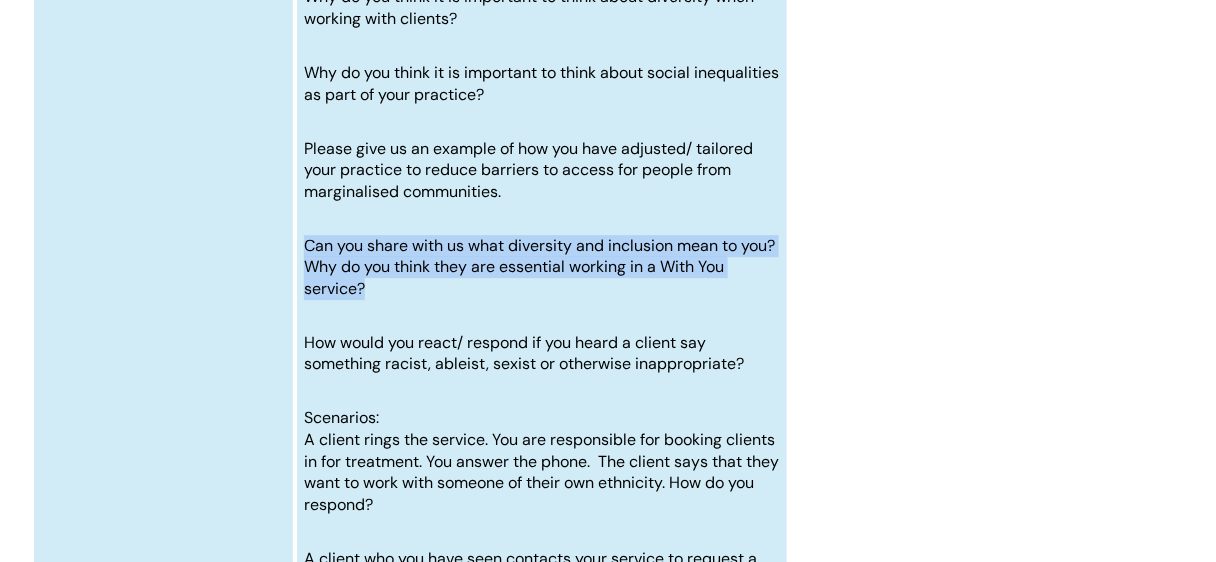 scroll, scrollTop: 8940, scrollLeft: 0, axis: vertical 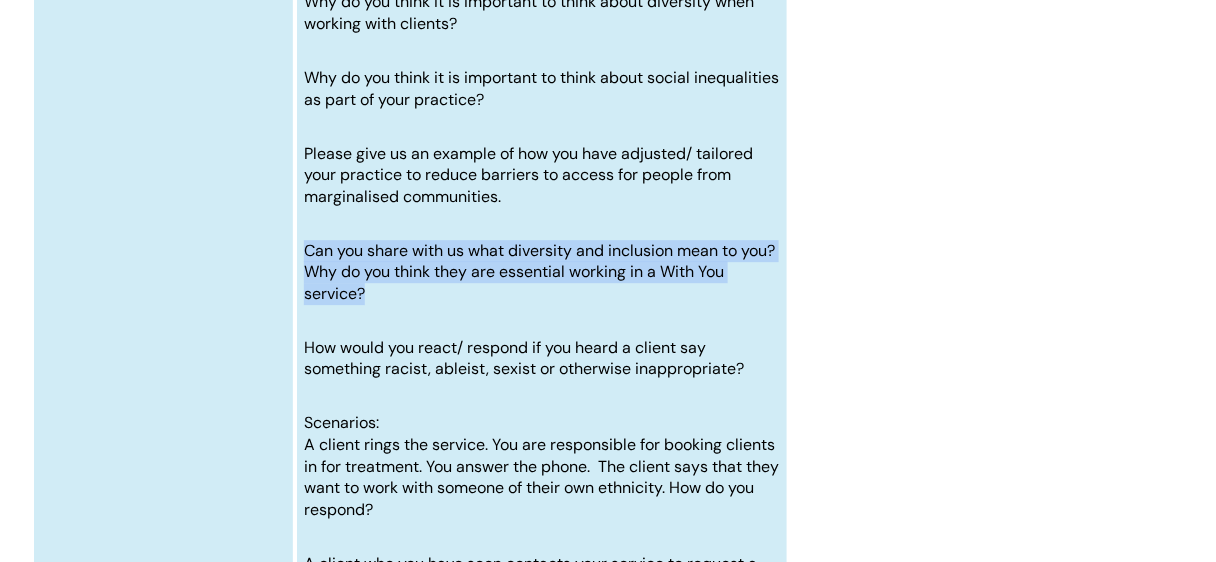 copy on "Can you share with us what diversity and inclusion mean to you? Why do you think they are essential working in a With You service?" 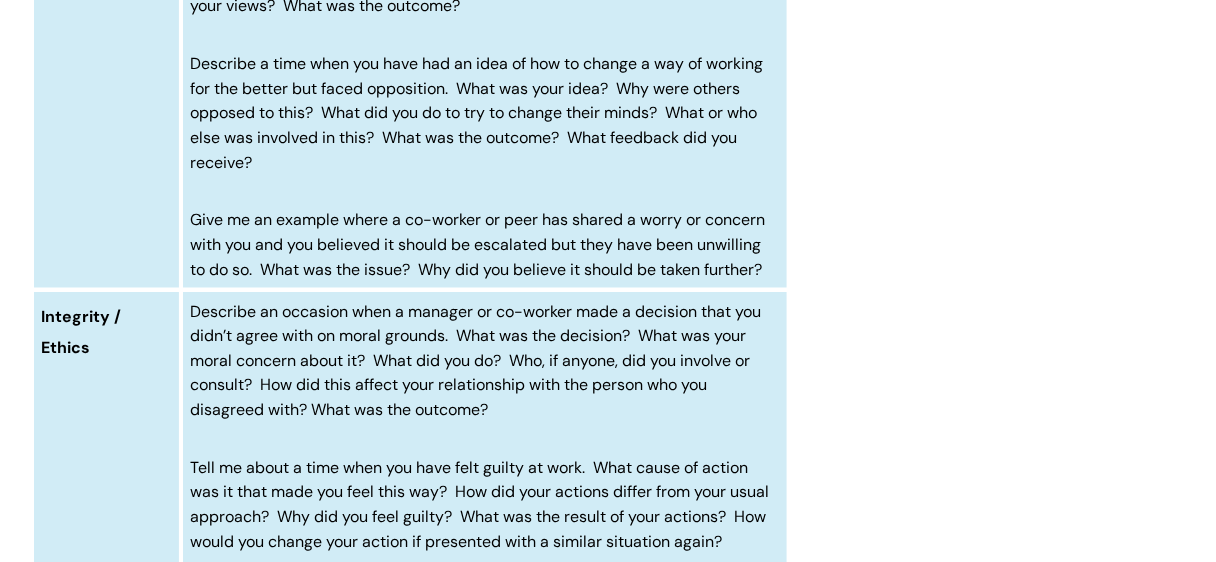 scroll, scrollTop: 6323, scrollLeft: 0, axis: vertical 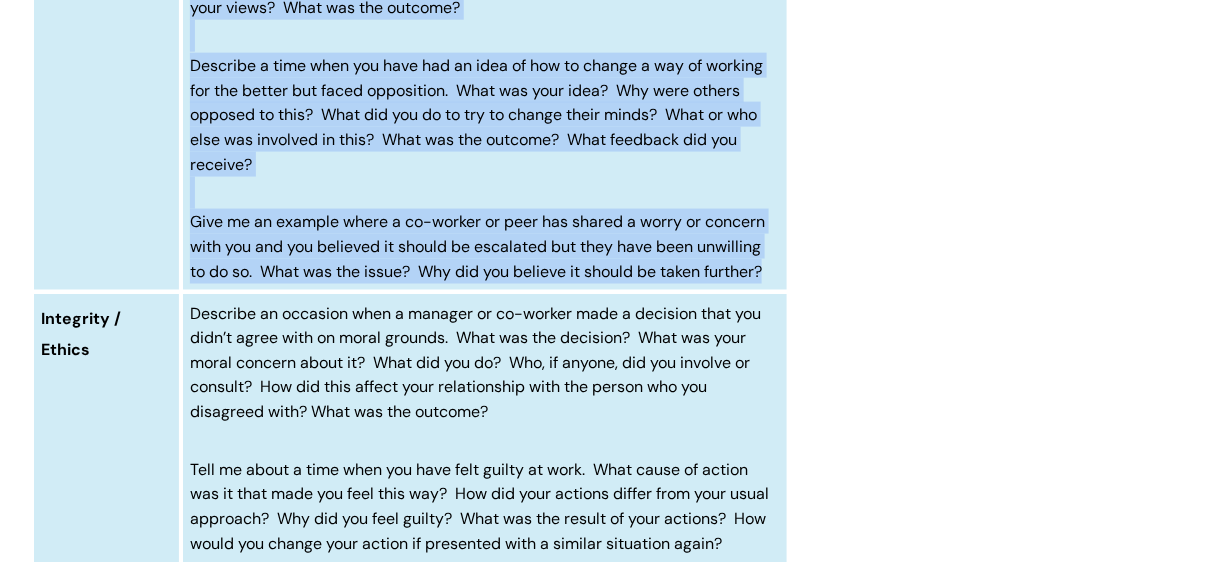 drag, startPoint x: 771, startPoint y: 321, endPoint x: 128, endPoint y: 257, distance: 646.17725 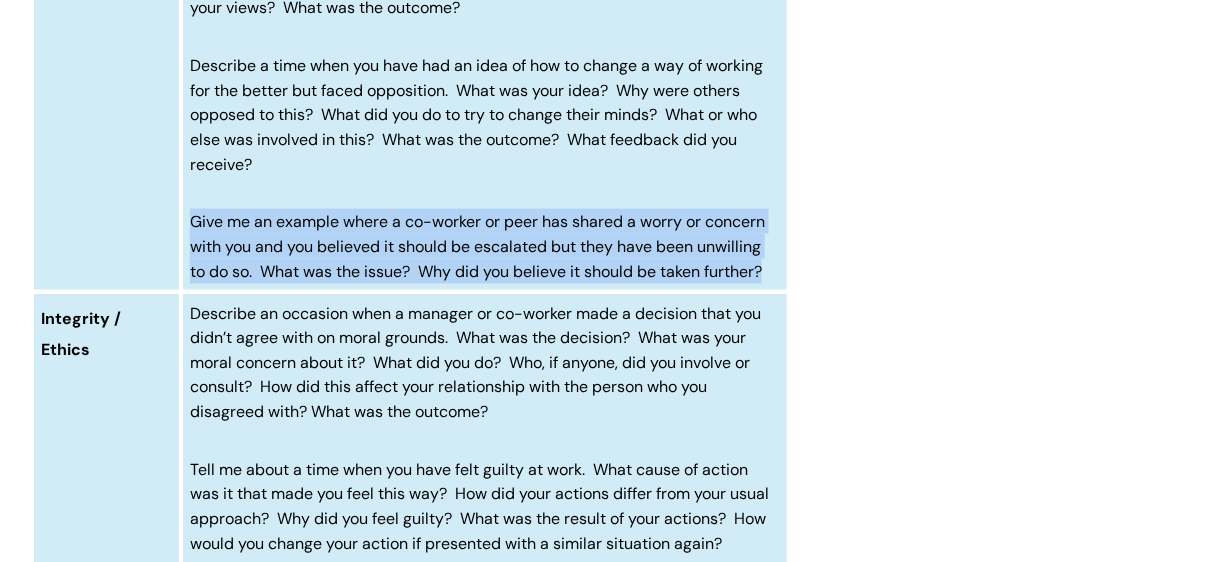 drag, startPoint x: 193, startPoint y: 263, endPoint x: 787, endPoint y: 313, distance: 596.10065 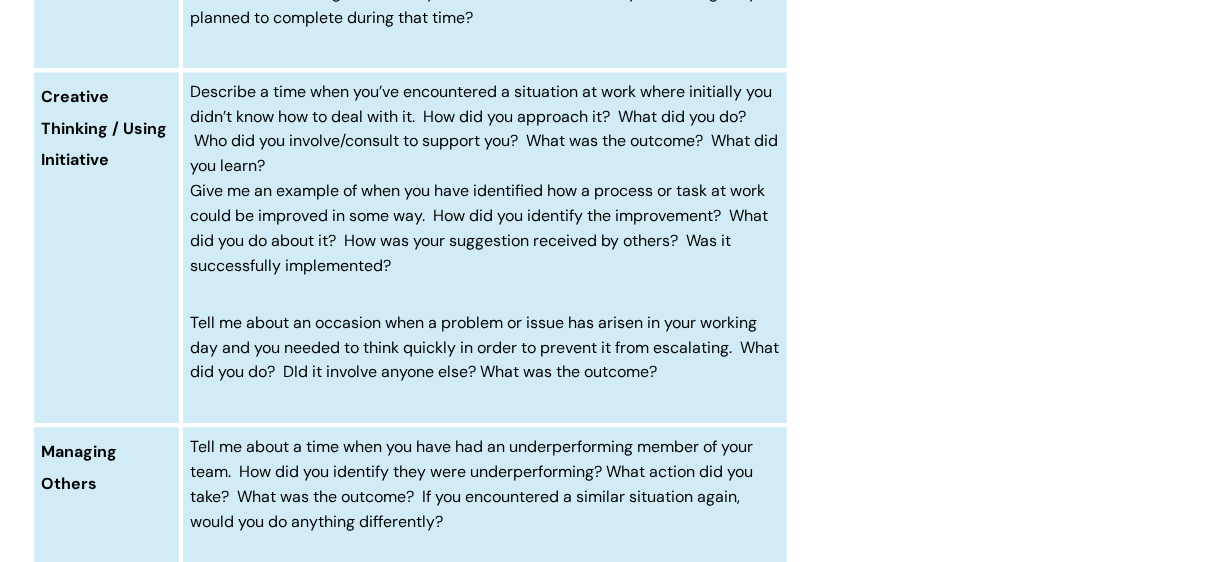 scroll, scrollTop: 4704, scrollLeft: 0, axis: vertical 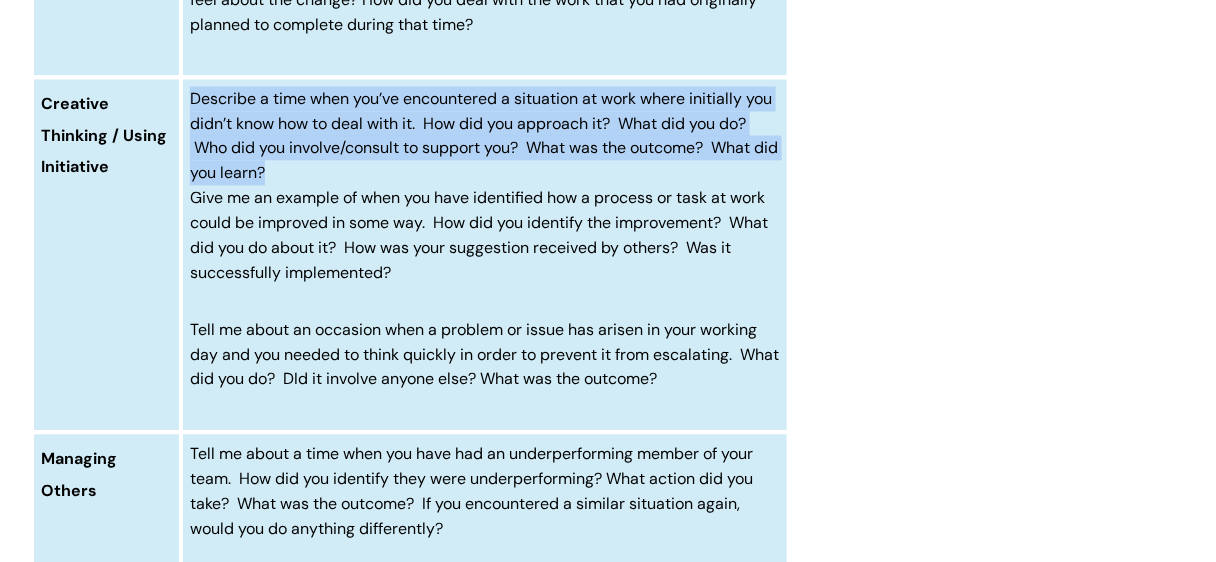 drag, startPoint x: 294, startPoint y: 198, endPoint x: 192, endPoint y: 114, distance: 132.13629 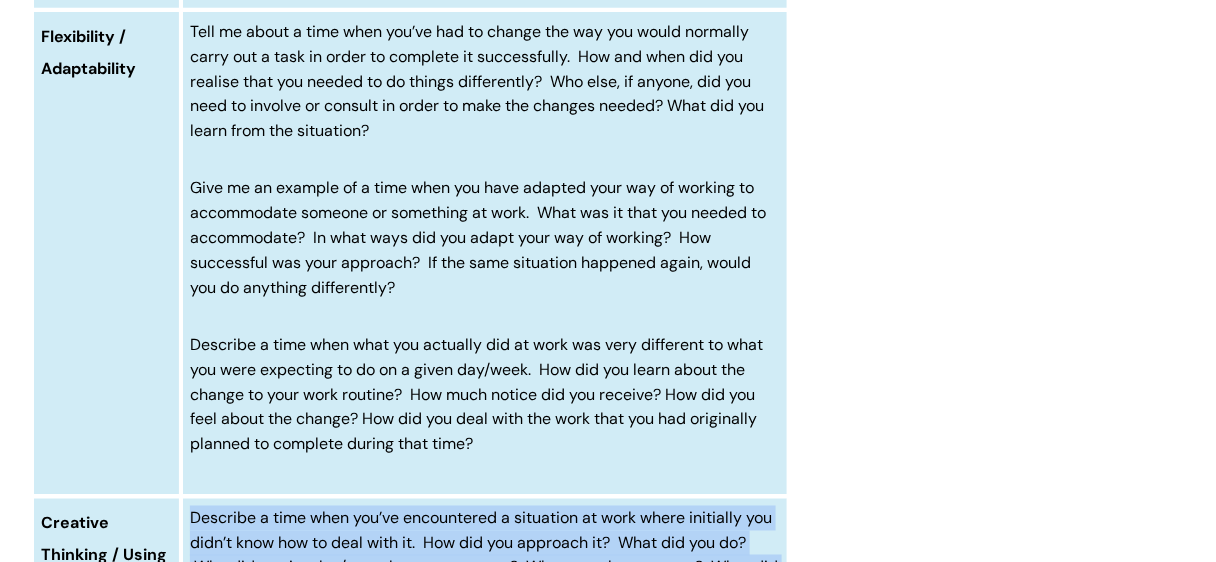 scroll, scrollTop: 4248, scrollLeft: 0, axis: vertical 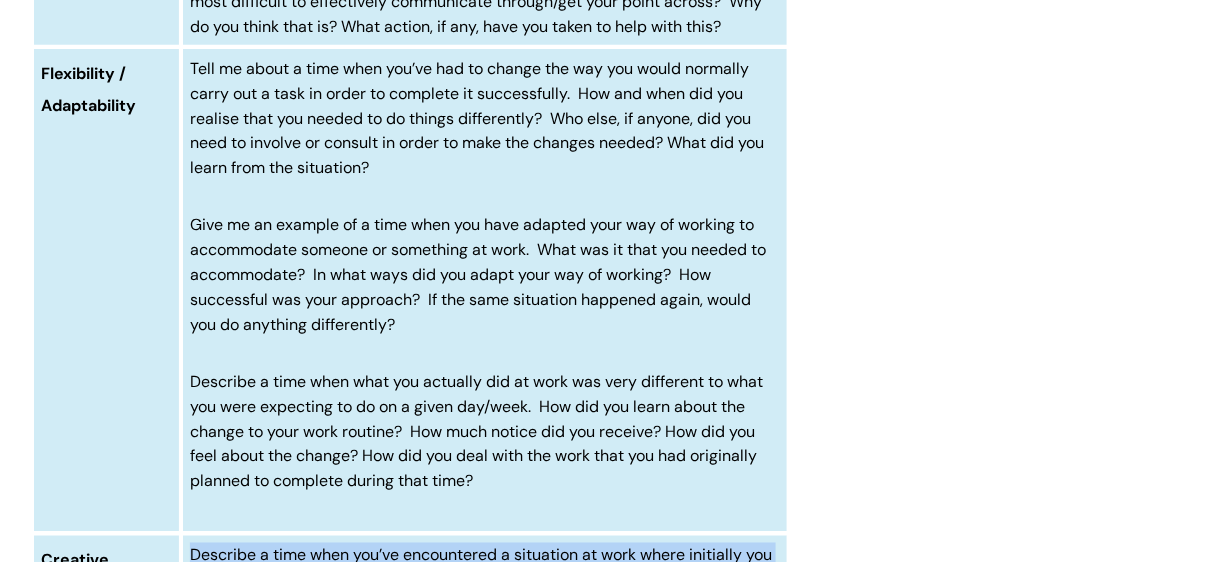 drag, startPoint x: 482, startPoint y: 506, endPoint x: 224, endPoint y: 398, distance: 279.6927 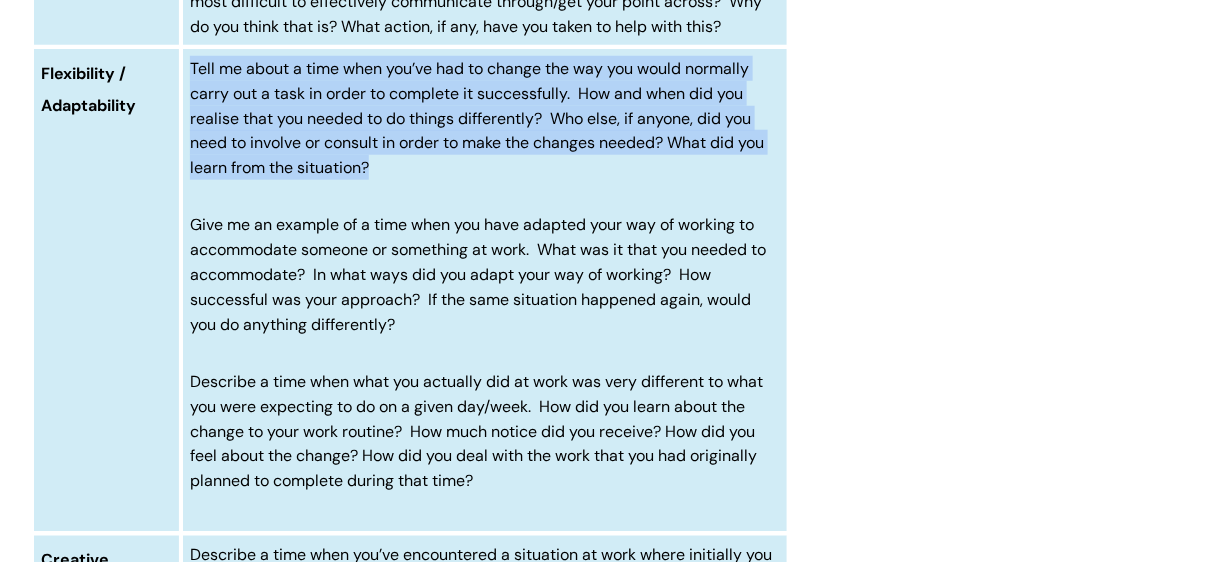 drag, startPoint x: 394, startPoint y: 191, endPoint x: 187, endPoint y: 90, distance: 230.32585 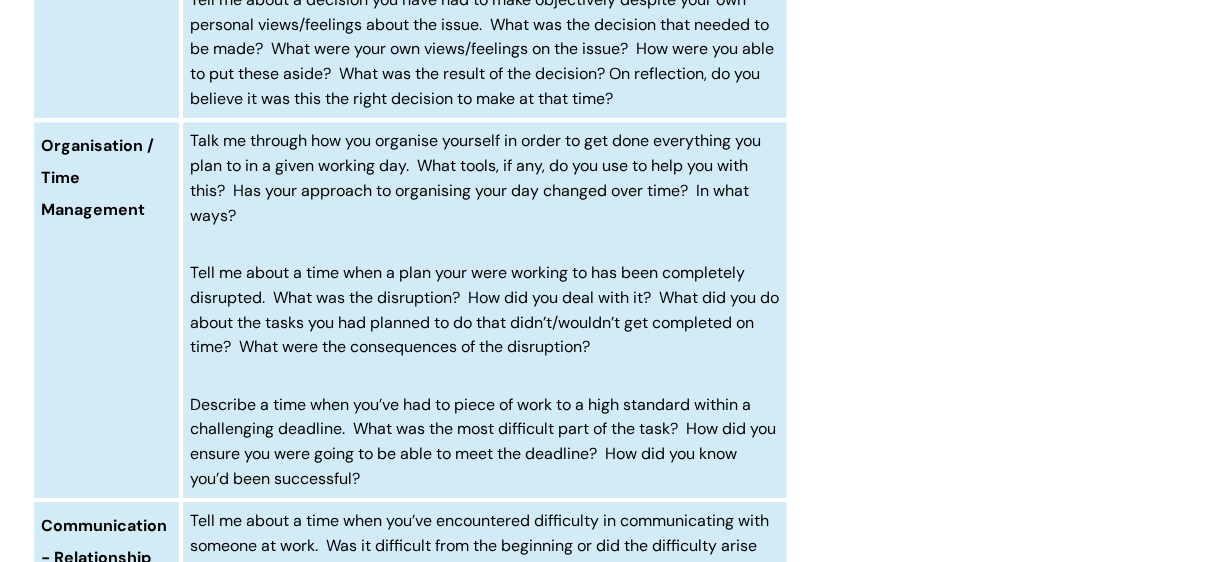 scroll, scrollTop: 2968, scrollLeft: 0, axis: vertical 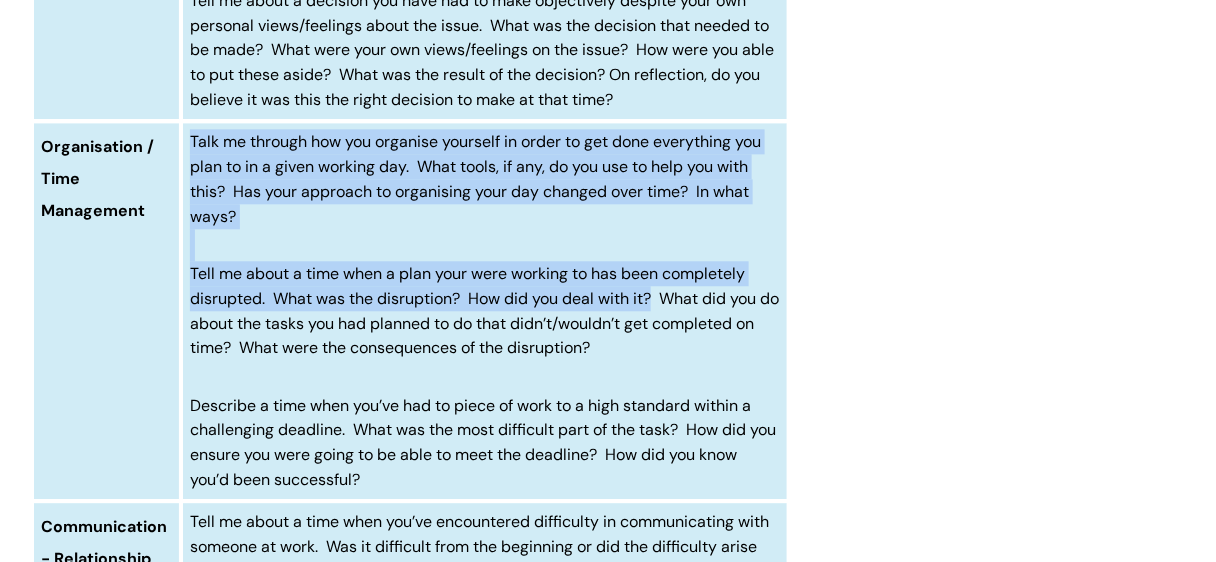drag, startPoint x: 658, startPoint y: 321, endPoint x: 132, endPoint y: 293, distance: 526.7447 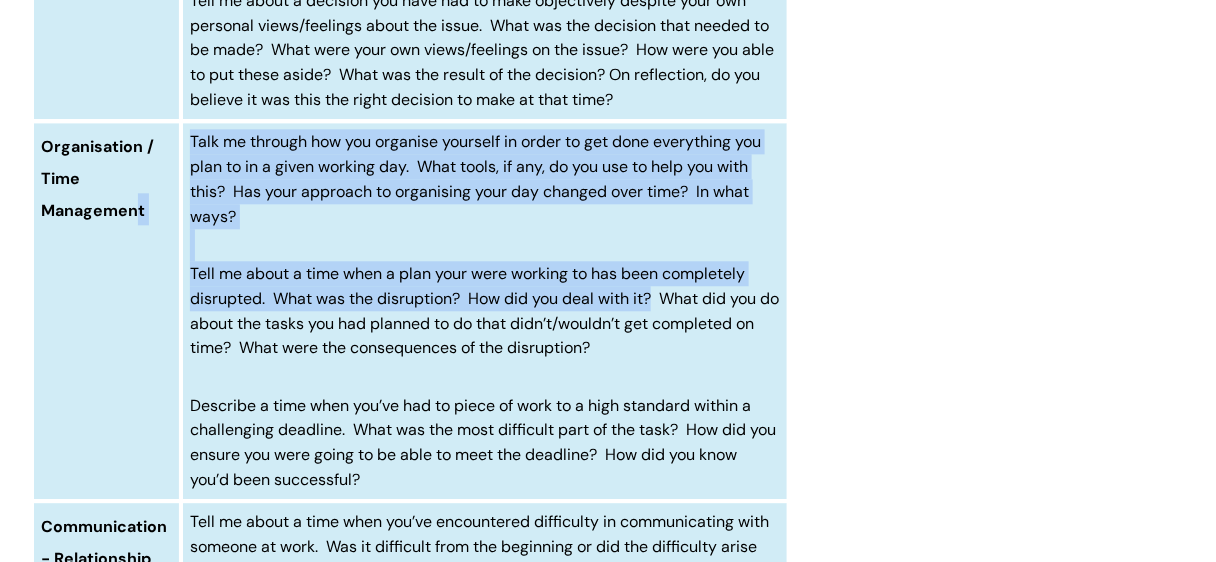 click on "Tell me about a time when a plan your were working to has been completely disrupted.  What was the disruption?  How did you deal with it?  What did you do about the tasks you had planned to do that didn’t/wouldn’t get completed on time?  What were the consequences of the disruption?" at bounding box center [484, 310] 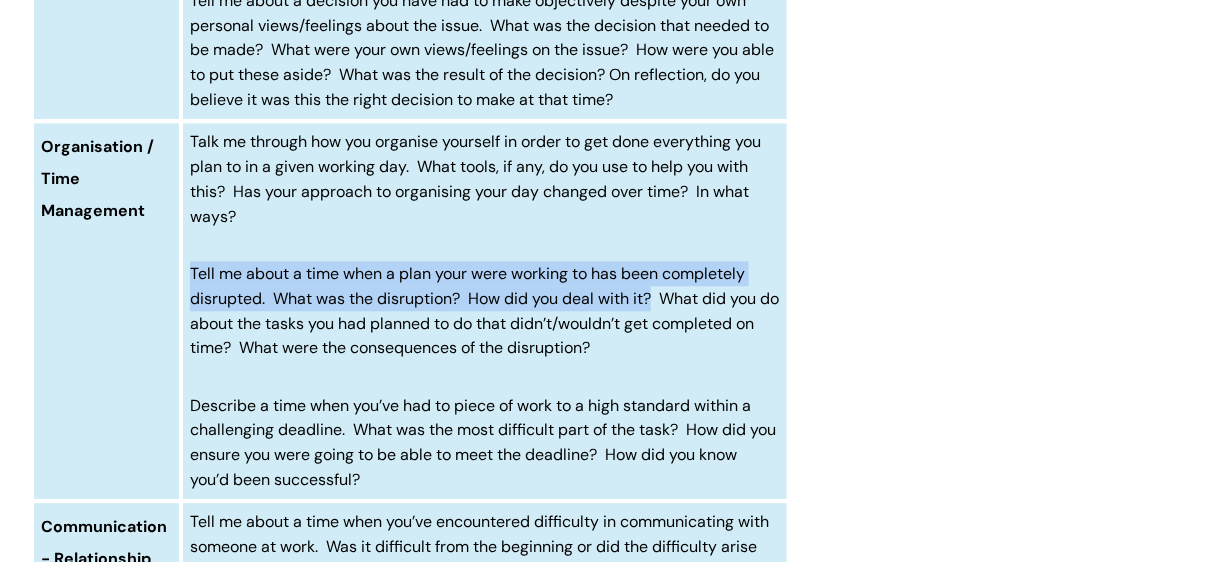 drag, startPoint x: 657, startPoint y: 322, endPoint x: 191, endPoint y: 307, distance: 466.24136 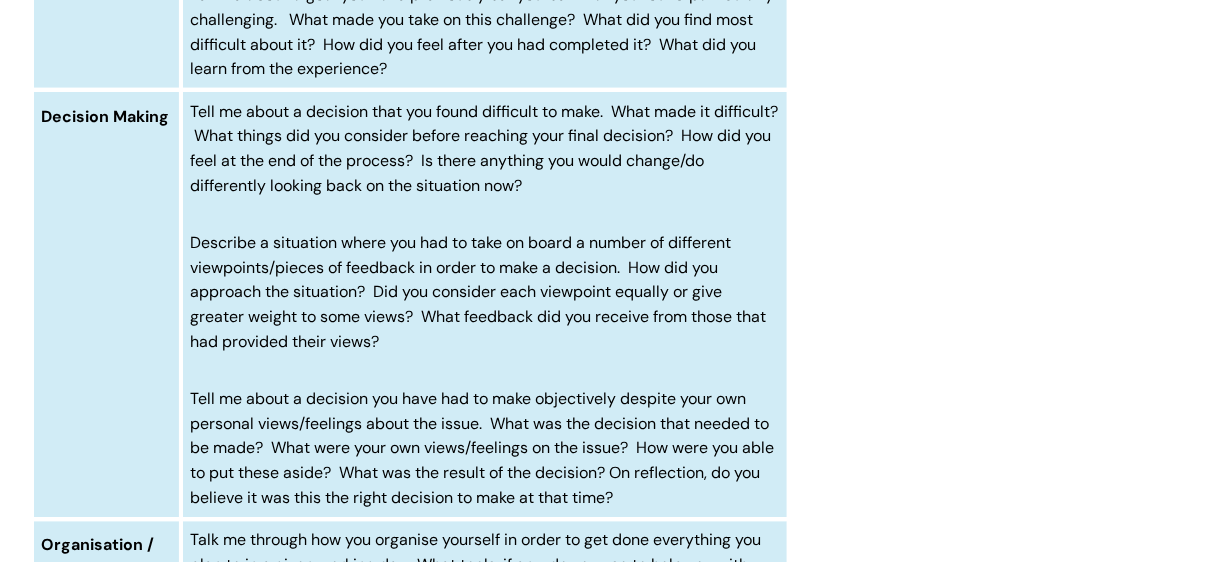 scroll, scrollTop: 2571, scrollLeft: 0, axis: vertical 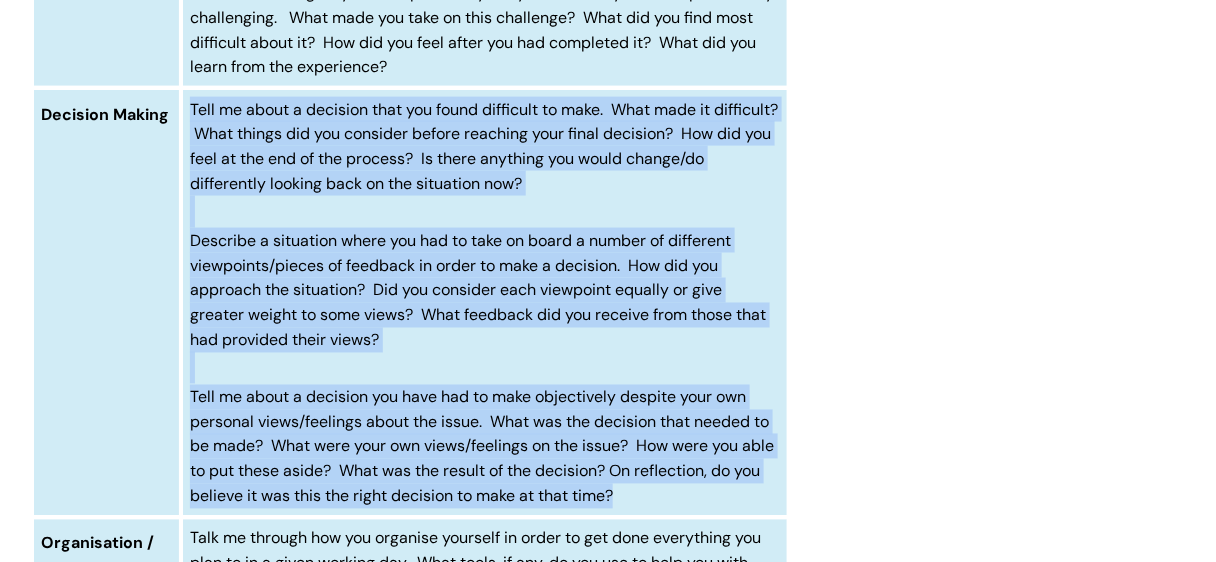 drag, startPoint x: 647, startPoint y: 520, endPoint x: 155, endPoint y: 408, distance: 504.58694 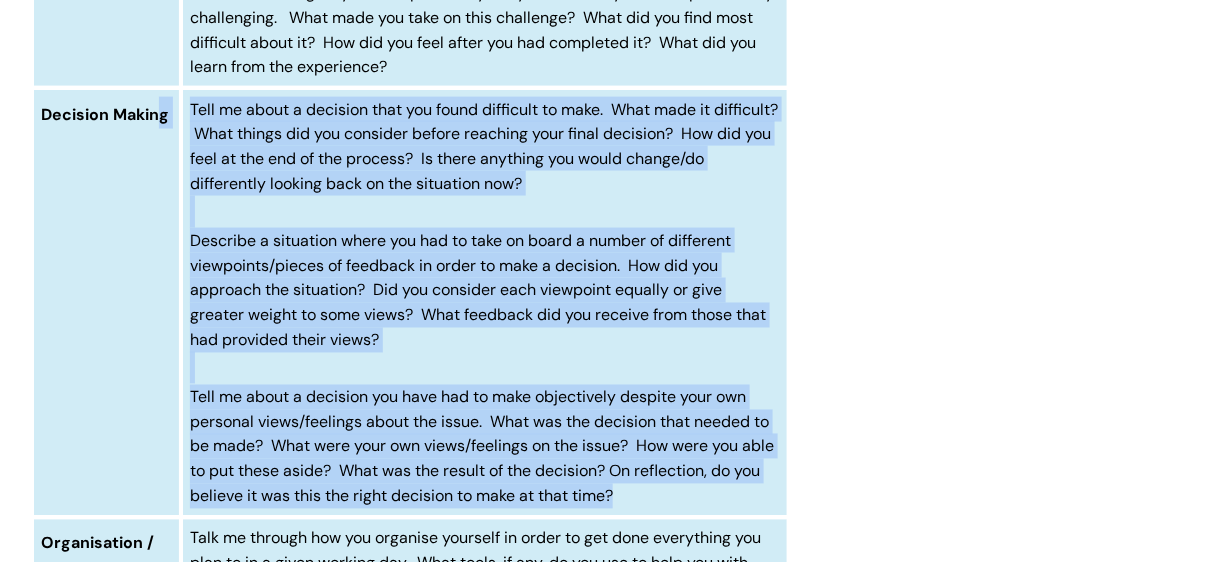 click on "Tell me about a decision that you found difficult to make.  What made it difficult?  What things did you consider before reaching your final decision?  How did you feel at the end of the process?  Is there anything you would change/do differently looking back on the situation now? Describe a situation where you had to take on board a number of different viewpoints/pieces of feedback in order to make a decision.  How did you approach the situation?  Did you consider each viewpoint equally or give greater weight to some views?  What feedback did you receive from those that had provided their views? Tell me about a decision you have had to make objectively despite your own personal views/feelings about the issue.  What was the decision that needed to be made?  What were your own views/feelings on the issue?  How were you able to put these aside?  What was the result of the decision? On reflection, do you believe it was this the right decision to make at that time?" at bounding box center [484, 303] 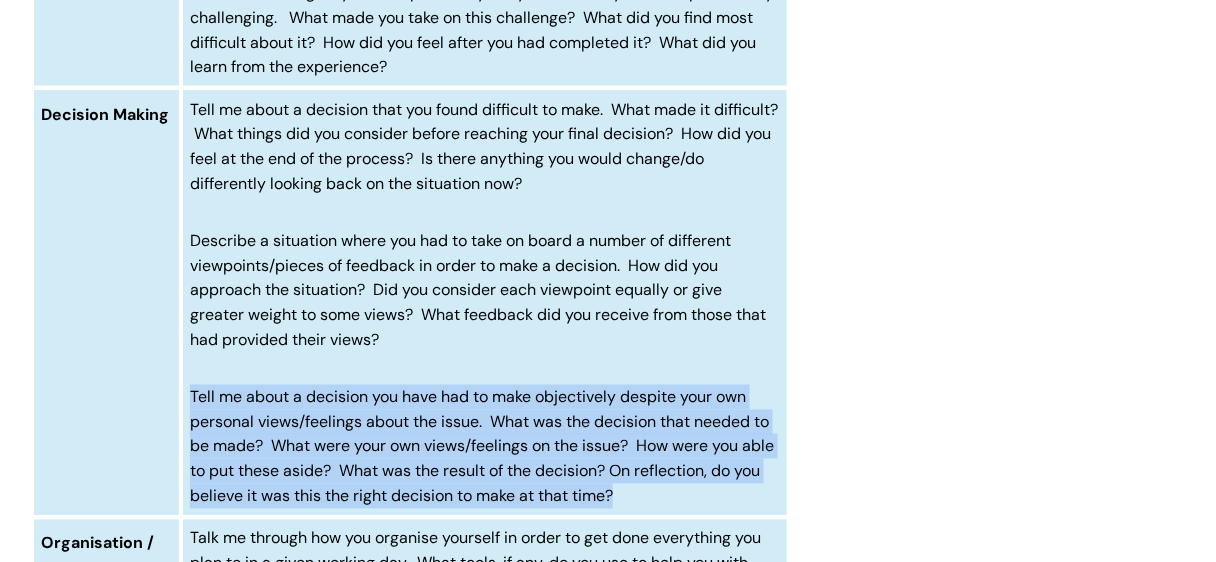 drag, startPoint x: 192, startPoint y: 415, endPoint x: 663, endPoint y: 522, distance: 483.00104 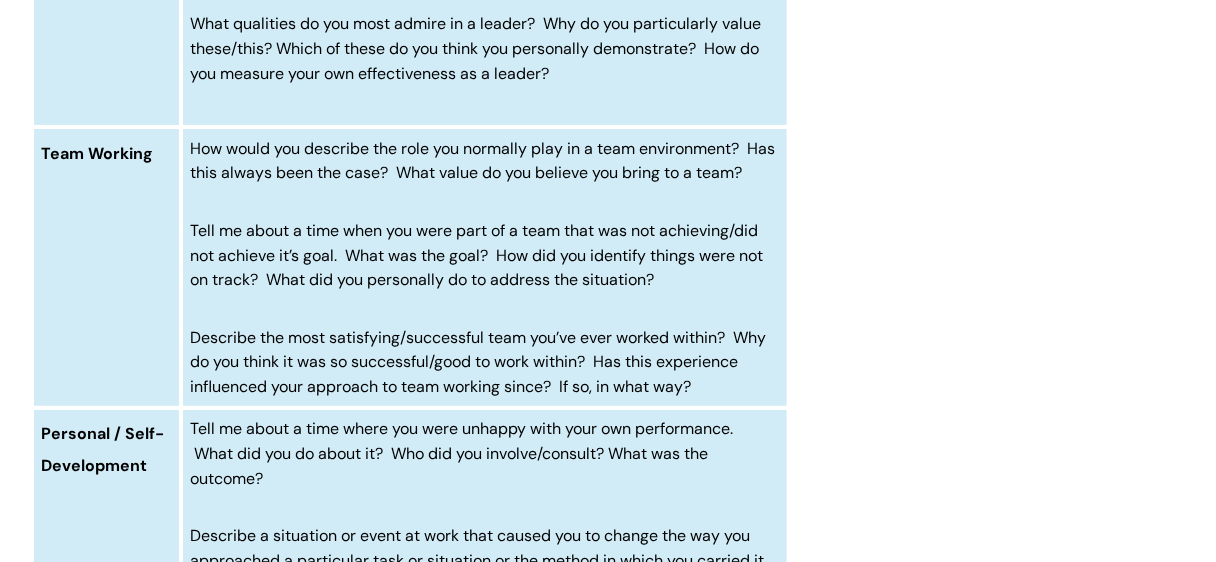 scroll, scrollTop: 1896, scrollLeft: 0, axis: vertical 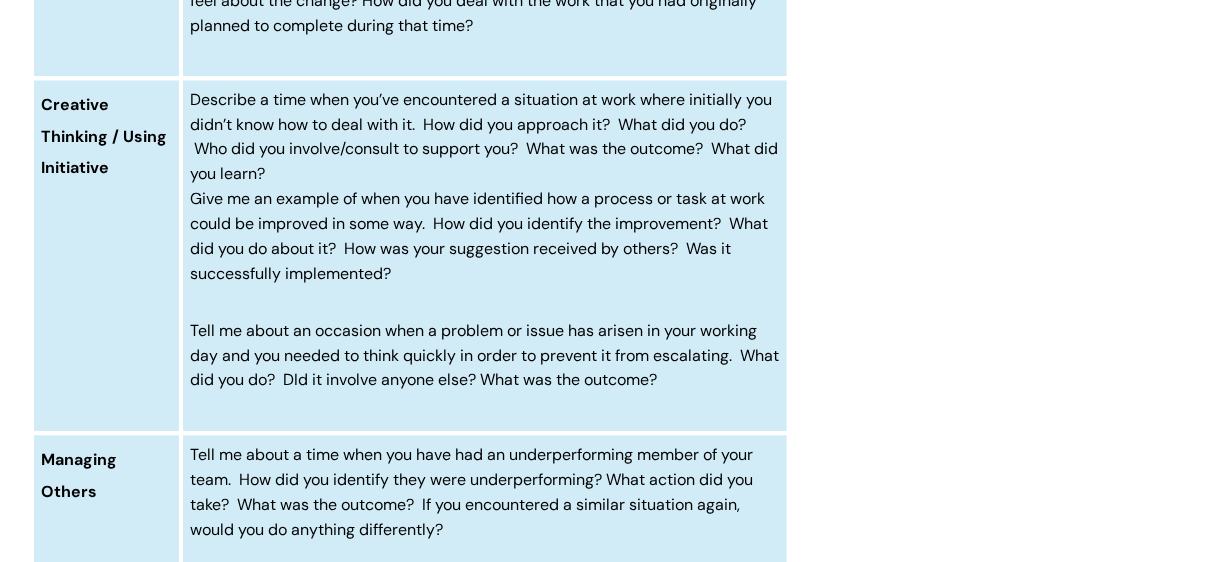 click on "Example interview questions
Modified on: Mon, 15 Jan, 2024 at  4:21 PM
Use this when Deciding what questions to ask during your  selection process. Competency-based questions   Competency Example Questions Safeguarding (front line roles) Describe a time when you have been concerned about another person’s wellbeing at work.  What were the circumstances?  How did you know there was/might be an issue?  What action did you take?  What was the outcome? When was the last time you had to formally raise a safeguarding issue at work? What were the circumstances?  Who did you need to involve or consult?  What was the outcome? Safeguarding (support/back office role) Emotional Resilience Leadership Team Working" at bounding box center [608, 775] 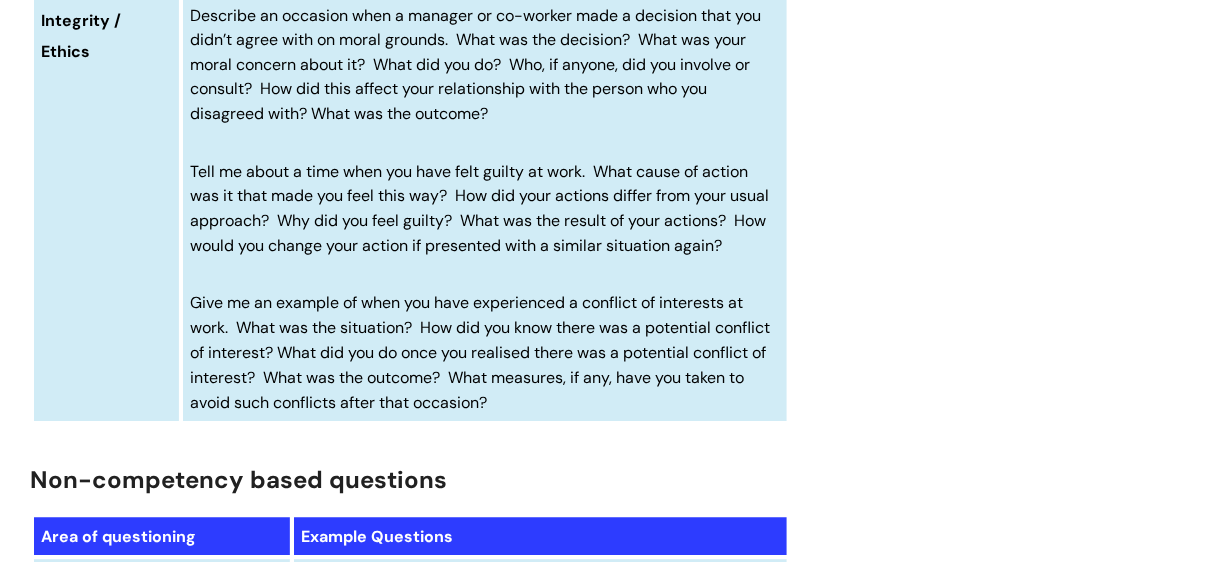 scroll, scrollTop: 6620, scrollLeft: 0, axis: vertical 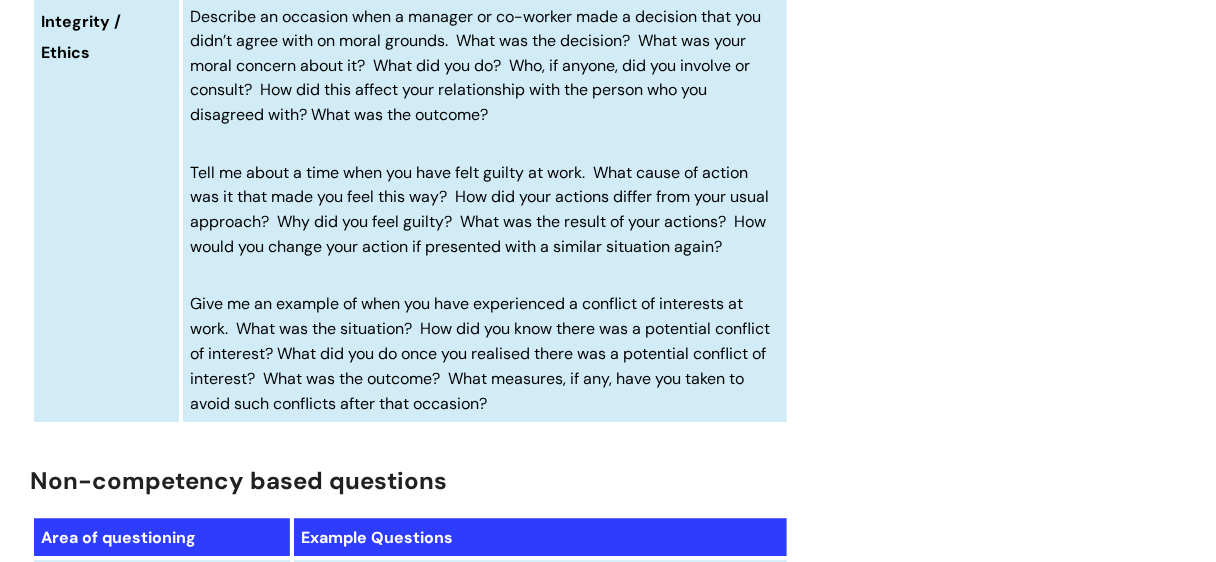 click on "Example interview questions
Modified on: Mon, 15 Jan, 2024 at  4:21 PM
Use this when Deciding what questions to ask during your  selection process. Competency-based questions   Competency Example Questions Safeguarding (front line roles) Describe a time when you have been concerned about another person’s wellbeing at work.  What were the circumstances?  How did you know there was/might be an issue?  What action did you take?  What was the outcome? When was the last time you had to formally raise a safeguarding issue at work? What were the circumstances?  Who did you need to involve or consult?  What was the outcome? Safeguarding (support/back office role) Emotional Resilience Leadership Team Working" at bounding box center [608, -1142] 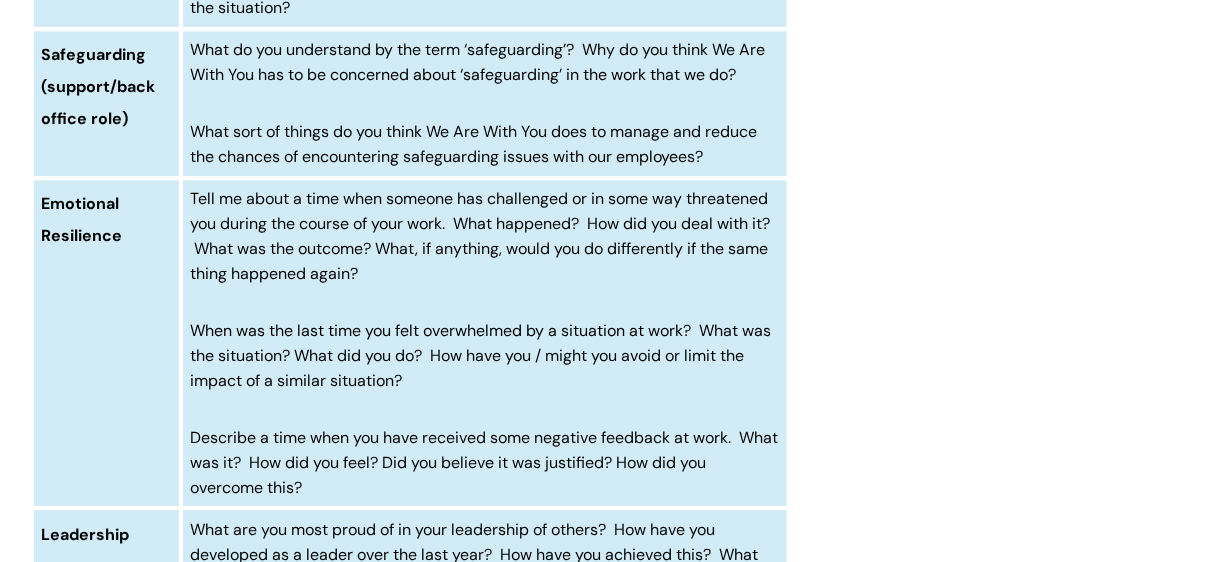 scroll, scrollTop: 1178, scrollLeft: 0, axis: vertical 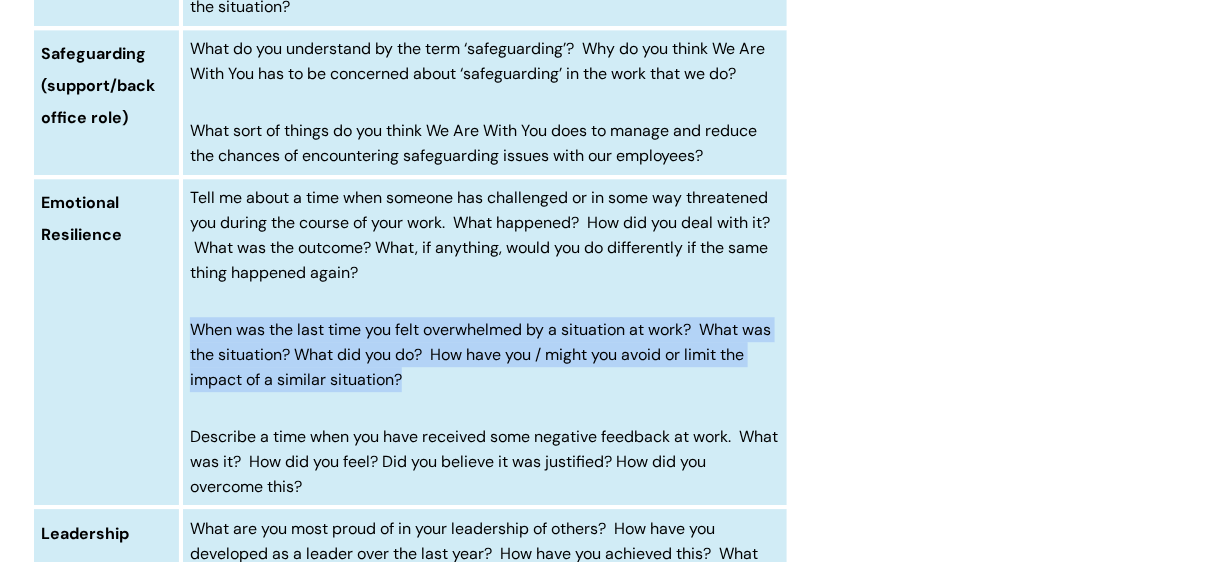 drag, startPoint x: 408, startPoint y: 381, endPoint x: 186, endPoint y: 327, distance: 228.47319 